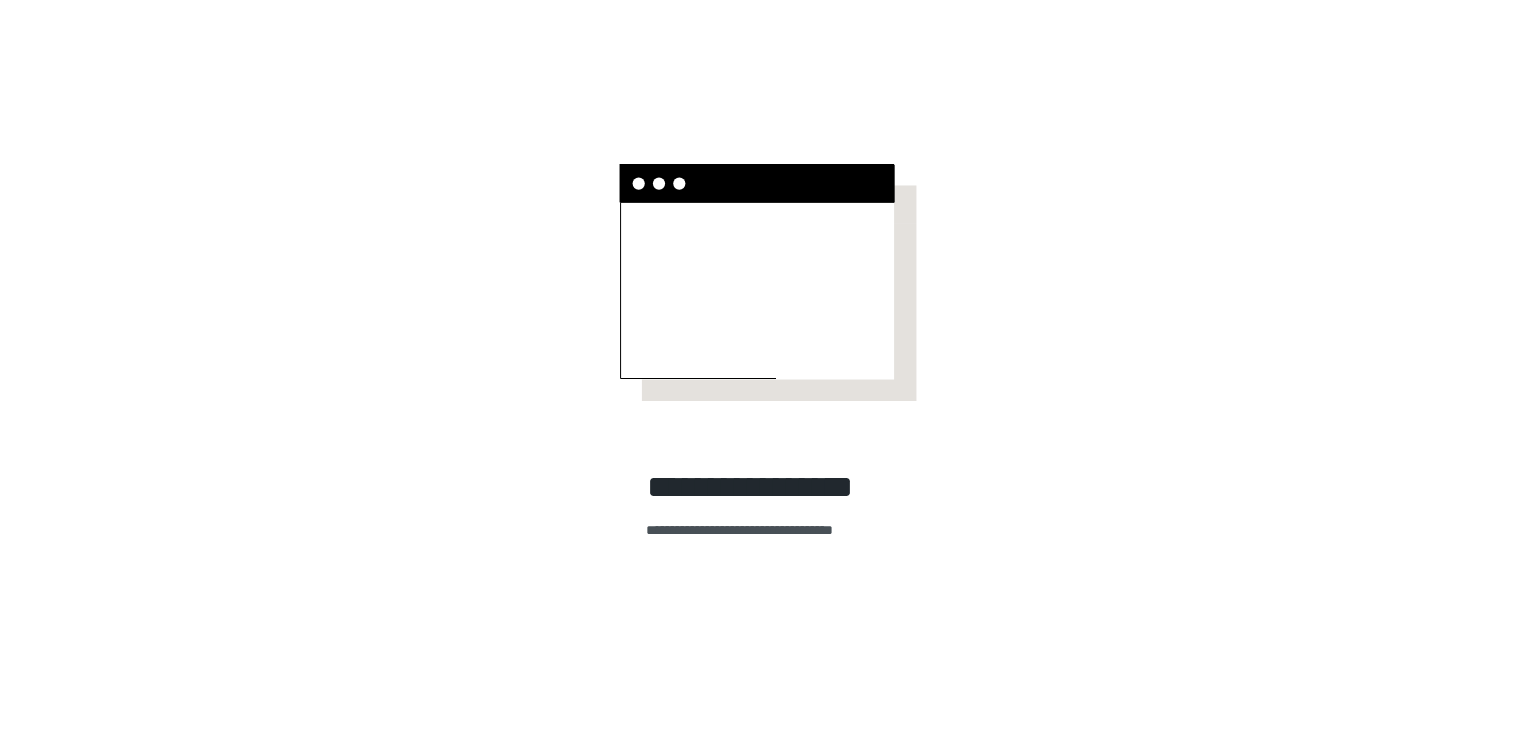 scroll, scrollTop: 0, scrollLeft: 0, axis: both 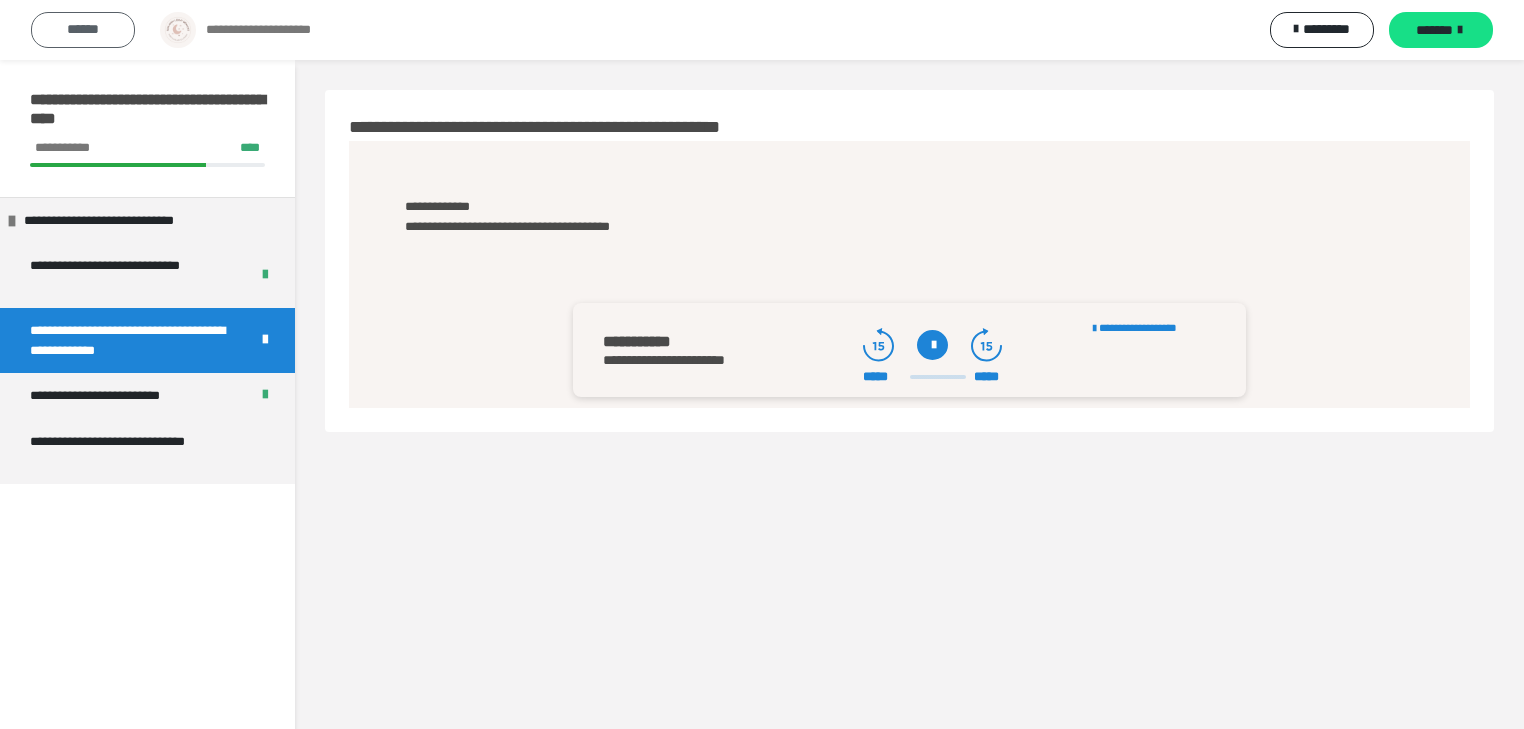 click on "******" at bounding box center (83, 29) 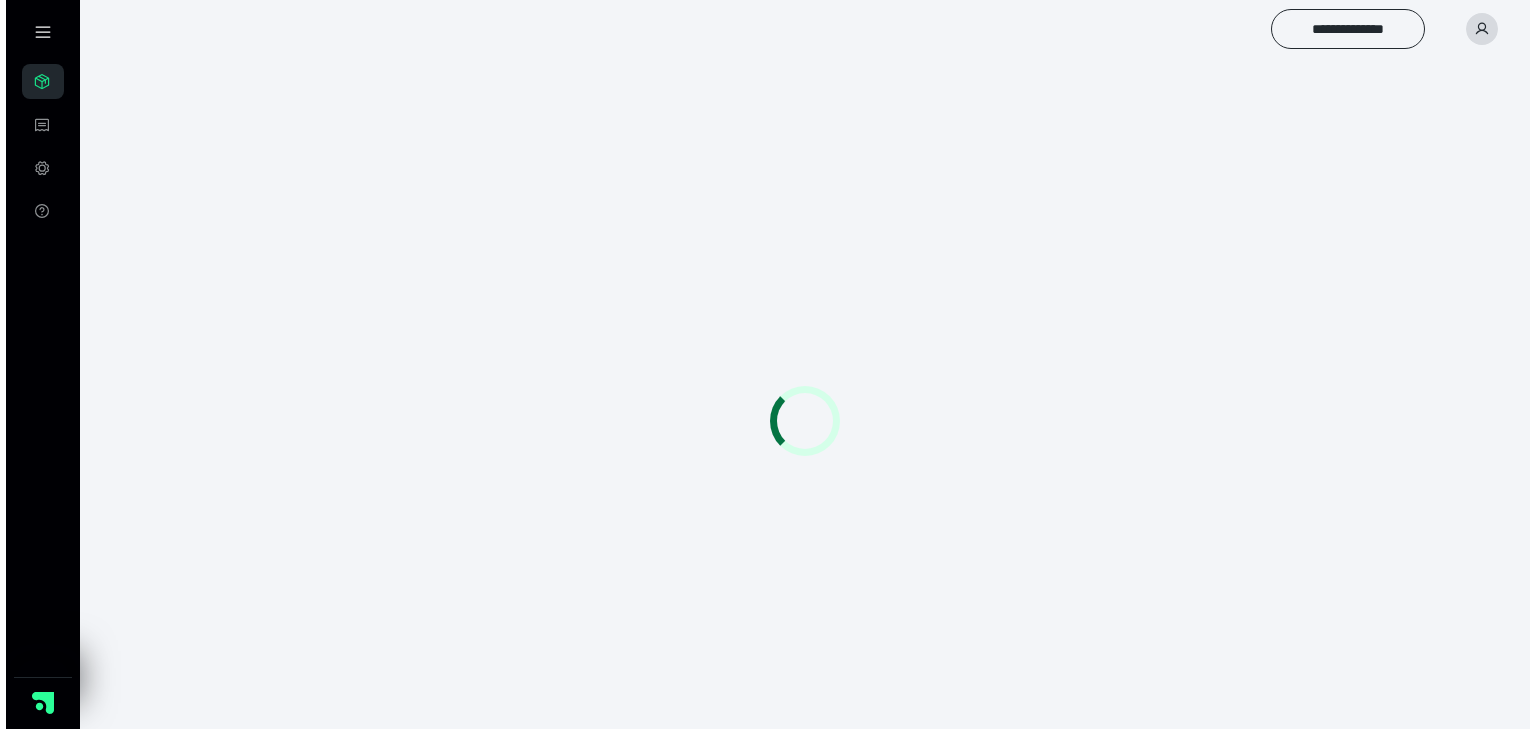 scroll, scrollTop: 0, scrollLeft: 0, axis: both 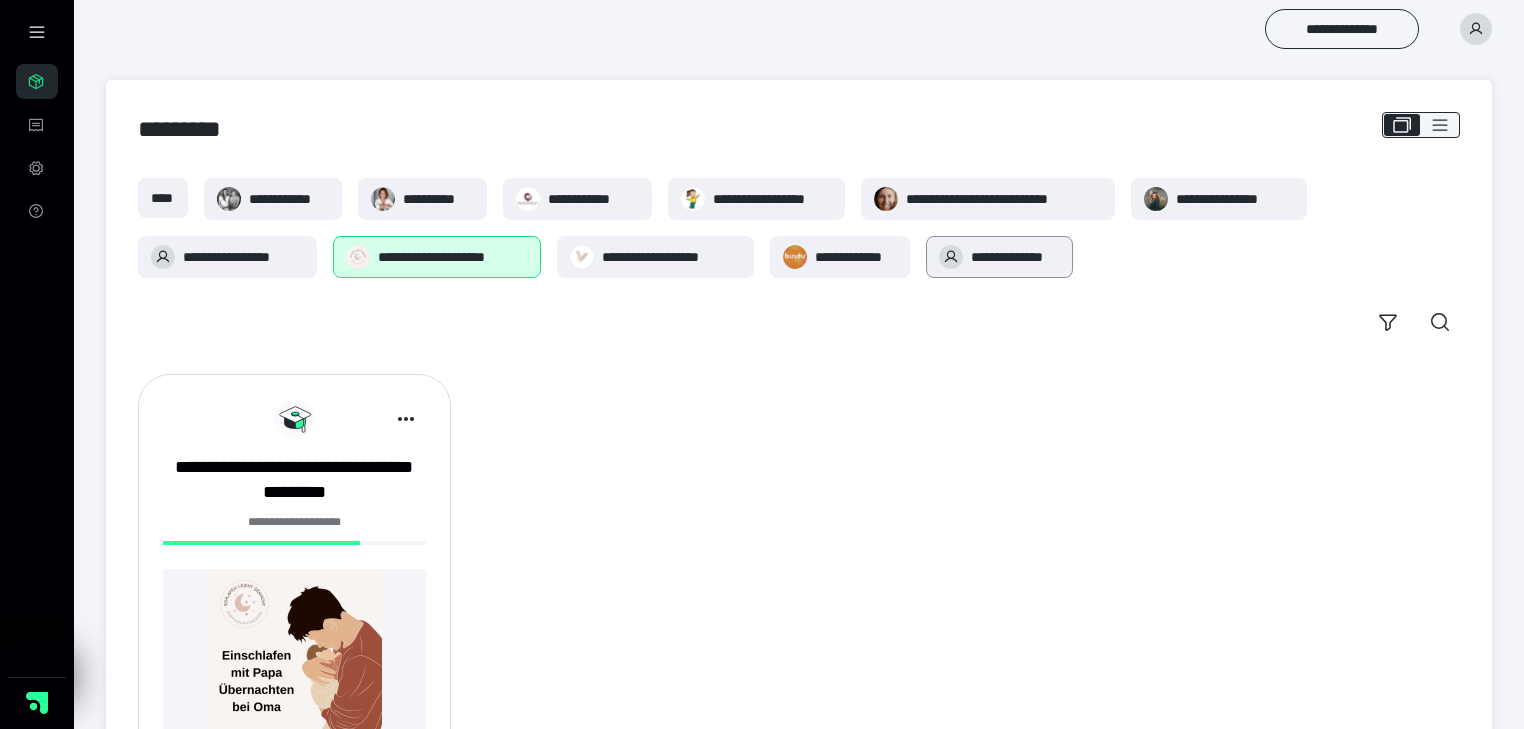 click on "**********" at bounding box center [1015, 257] 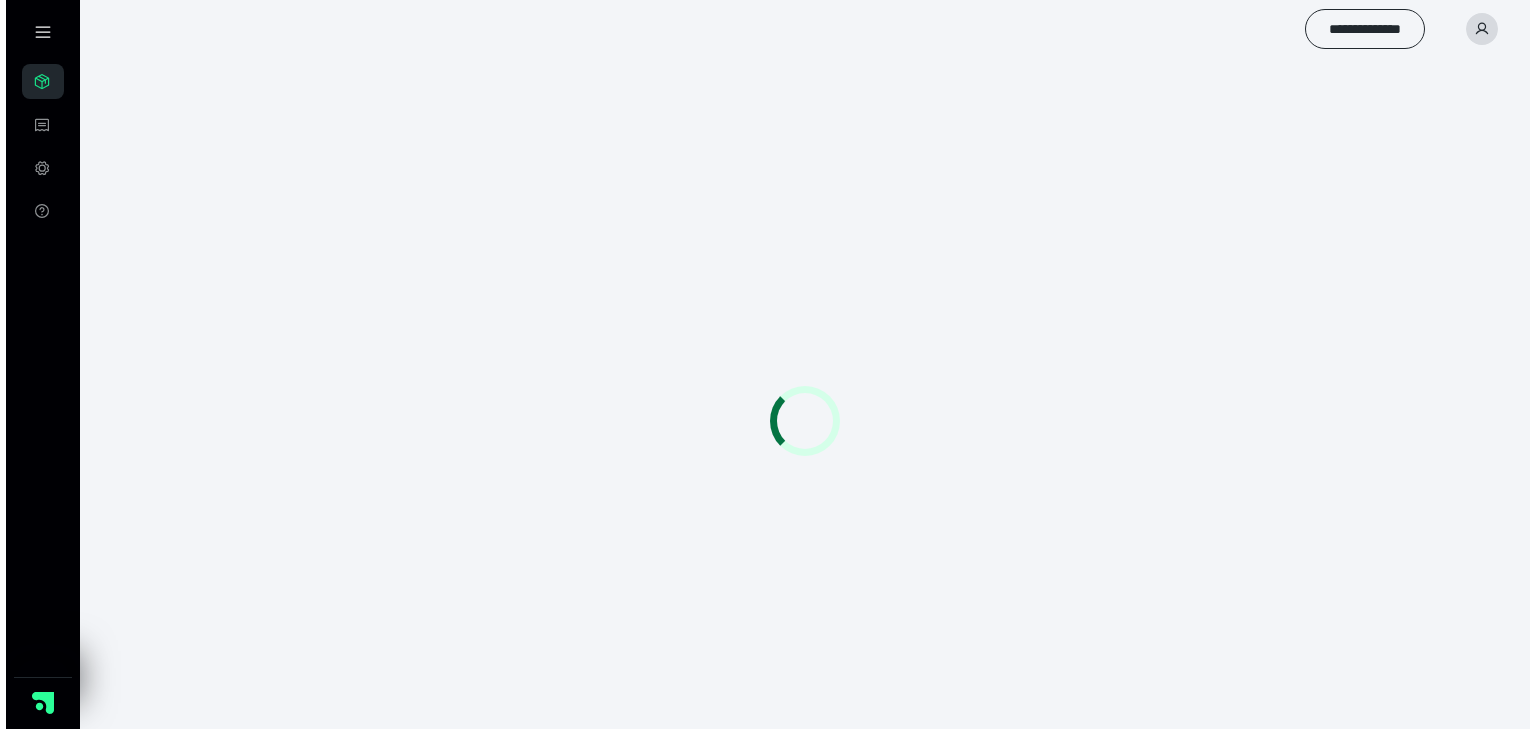 scroll, scrollTop: 0, scrollLeft: 0, axis: both 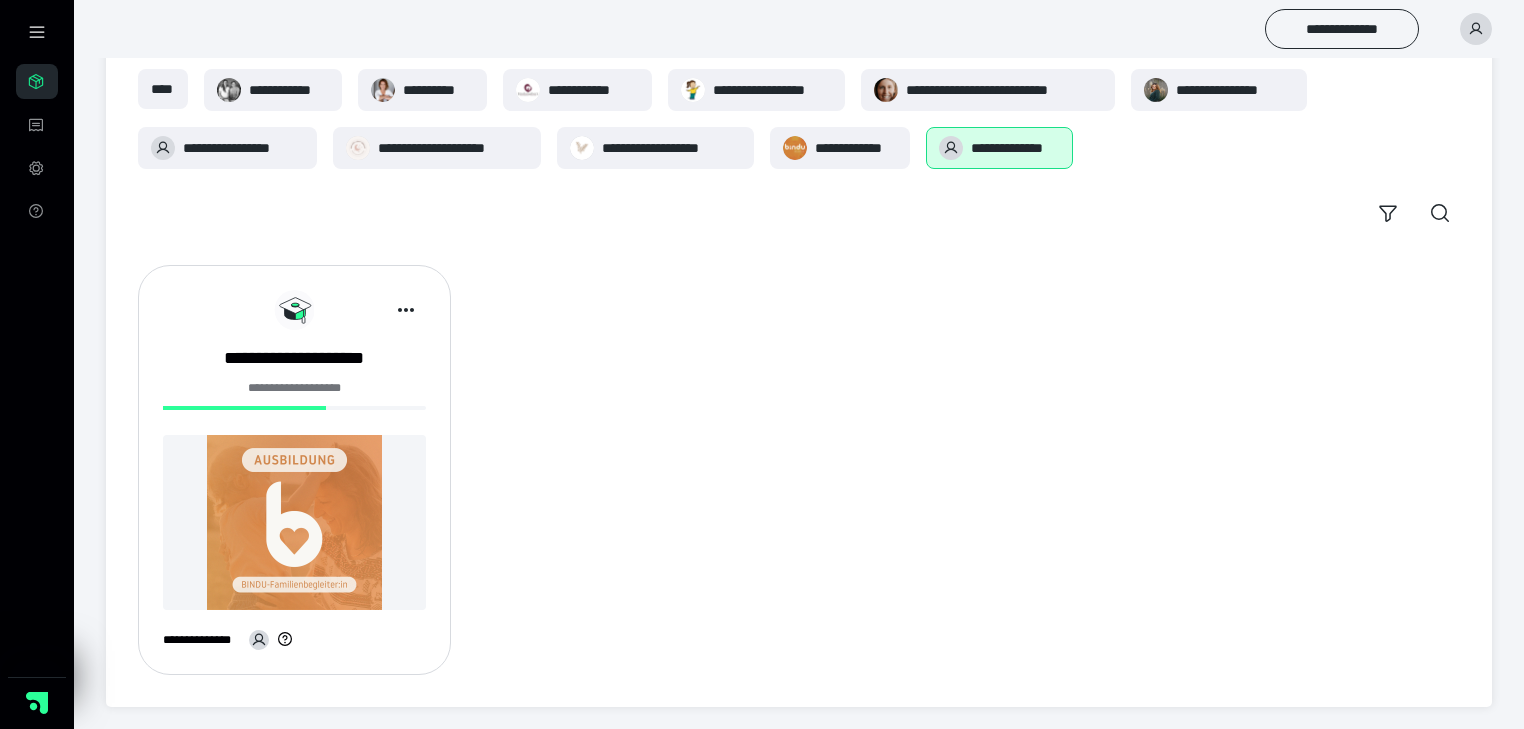 click at bounding box center (294, 522) 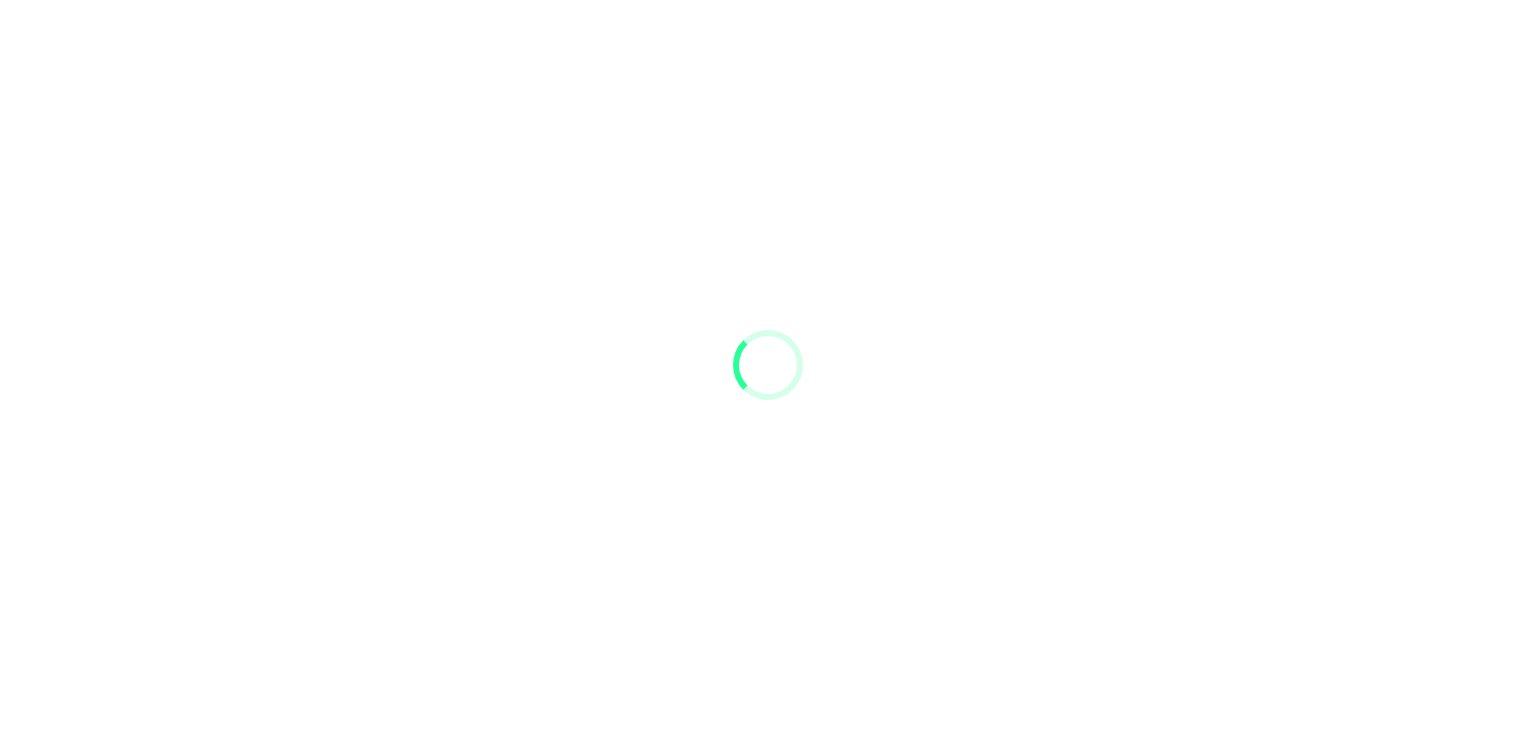 scroll, scrollTop: 0, scrollLeft: 0, axis: both 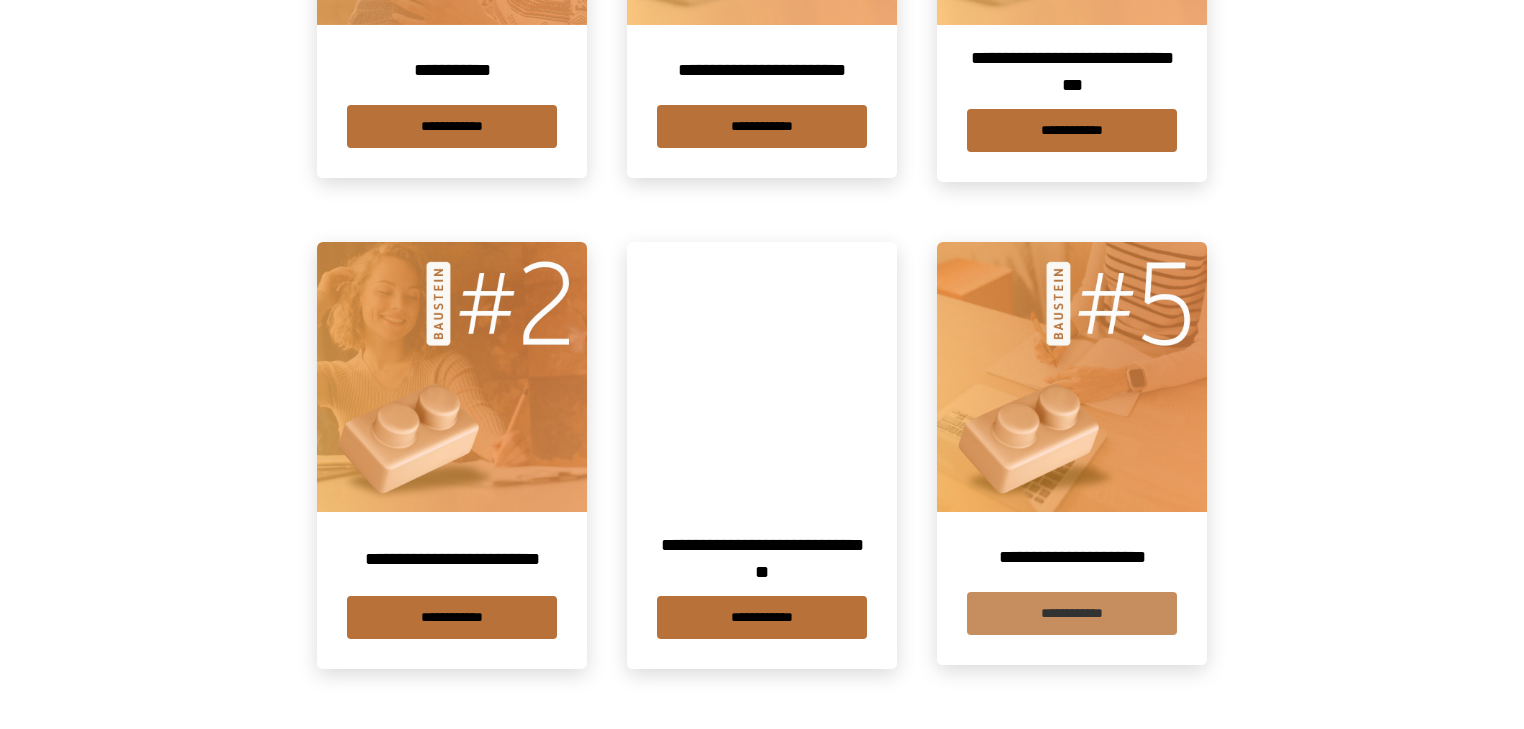 click on "**********" at bounding box center [1072, 613] 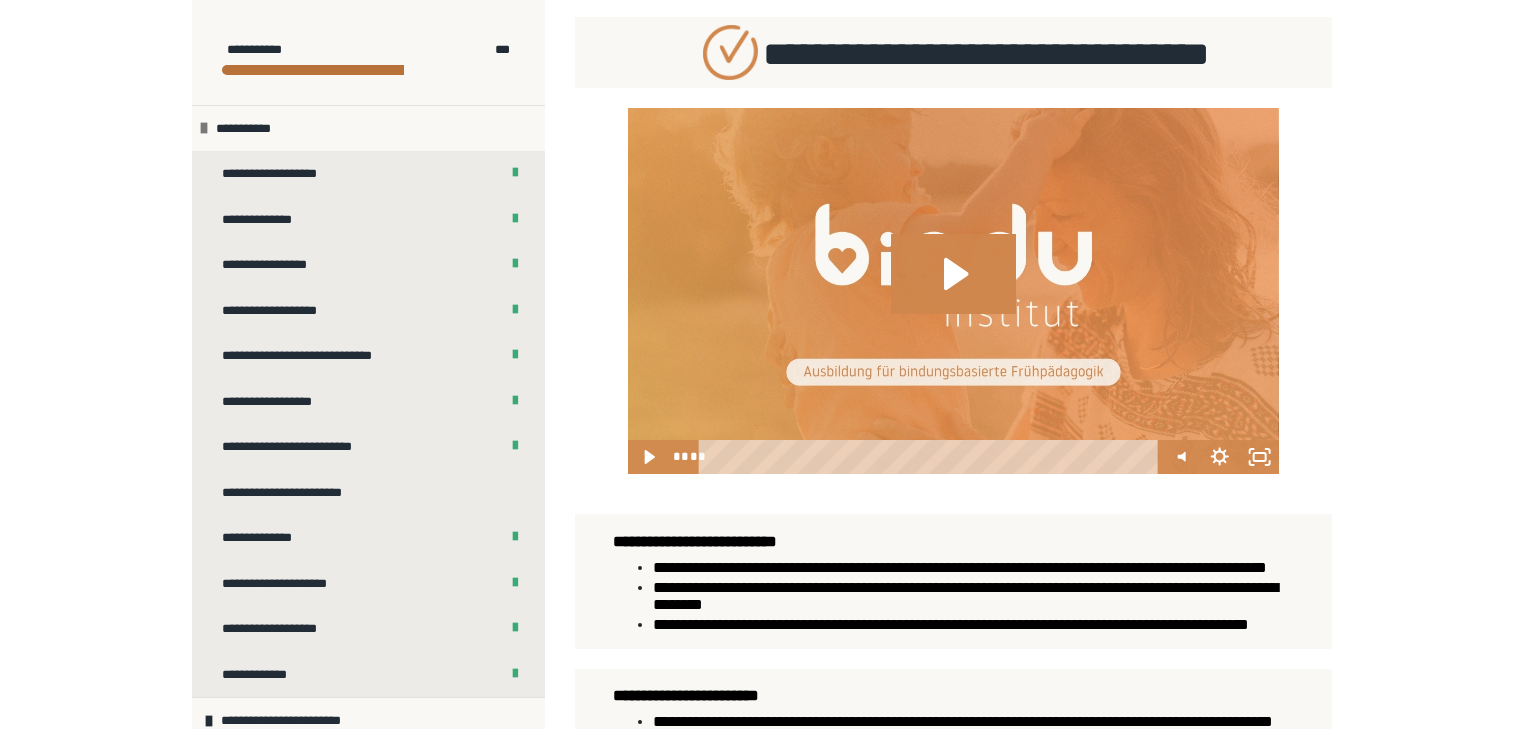 scroll, scrollTop: 746, scrollLeft: 0, axis: vertical 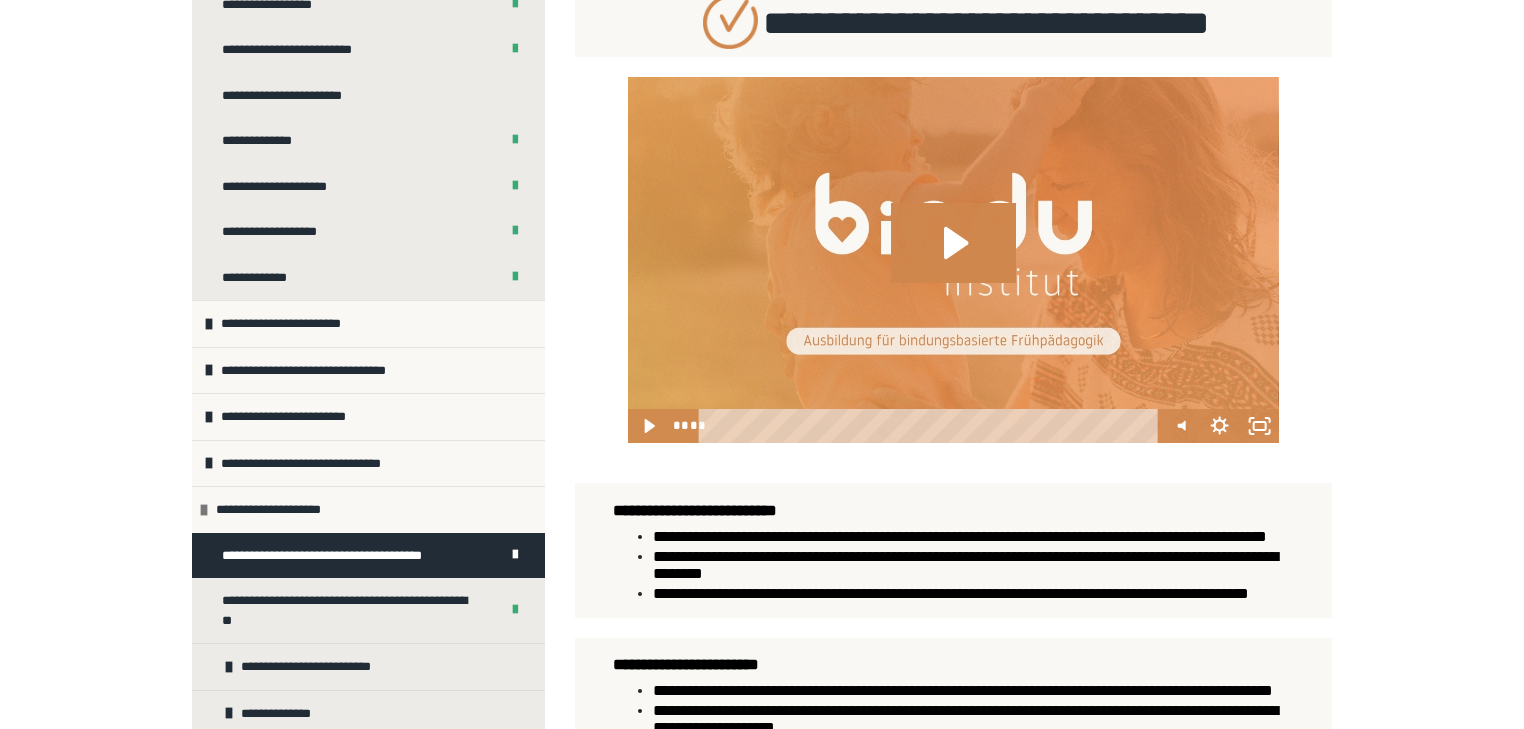 click on "**********" at bounding box center [341, 556] 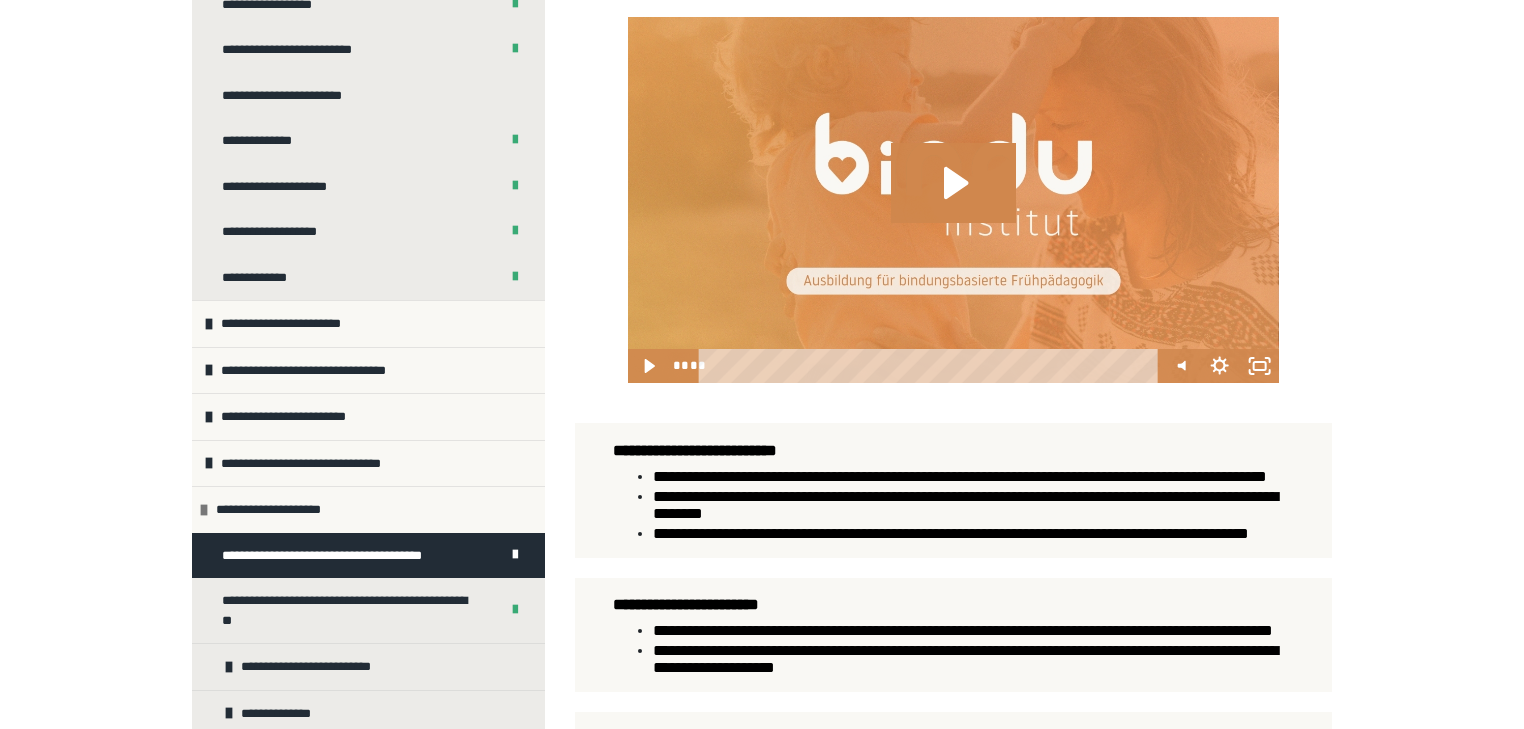 scroll, scrollTop: 830, scrollLeft: 0, axis: vertical 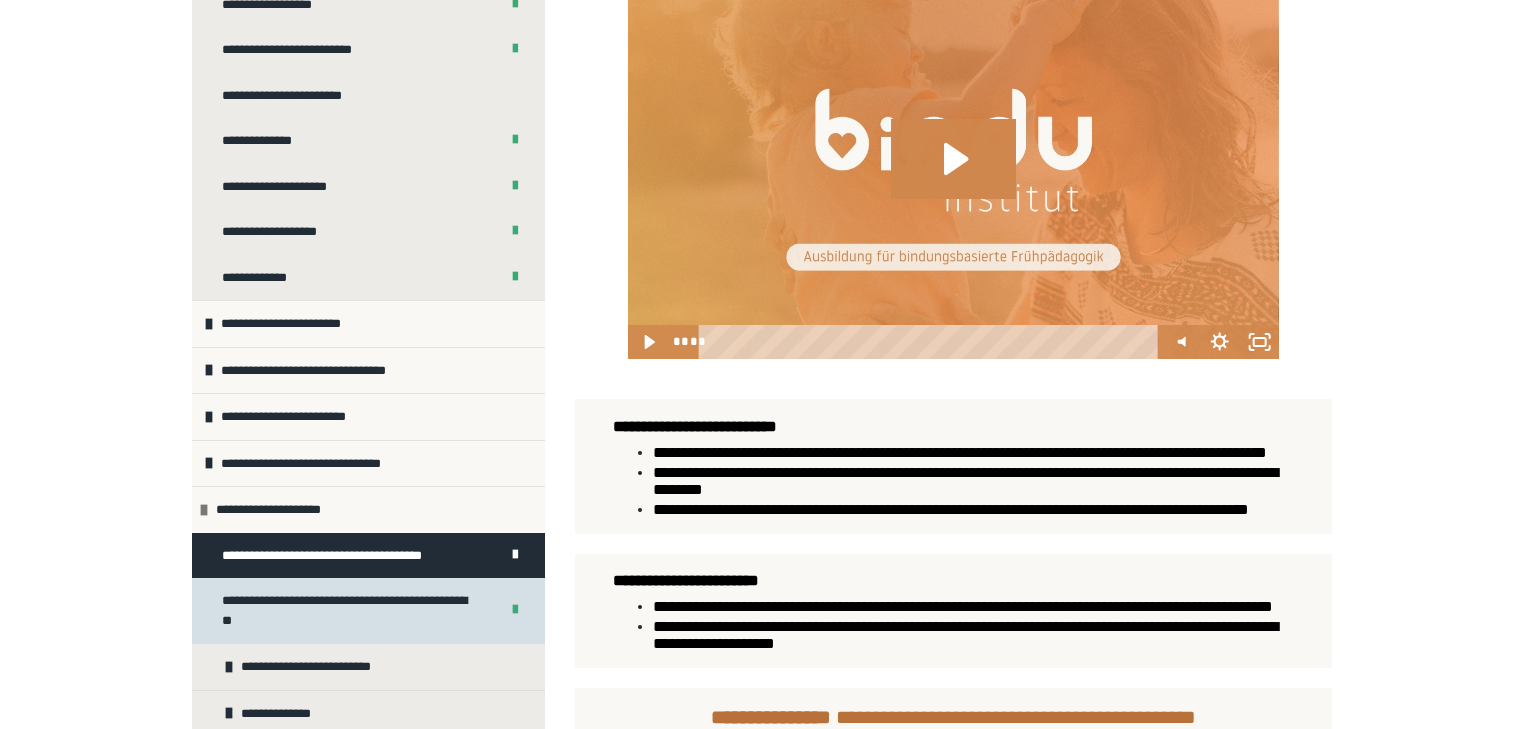 click on "**********" at bounding box center (346, 610) 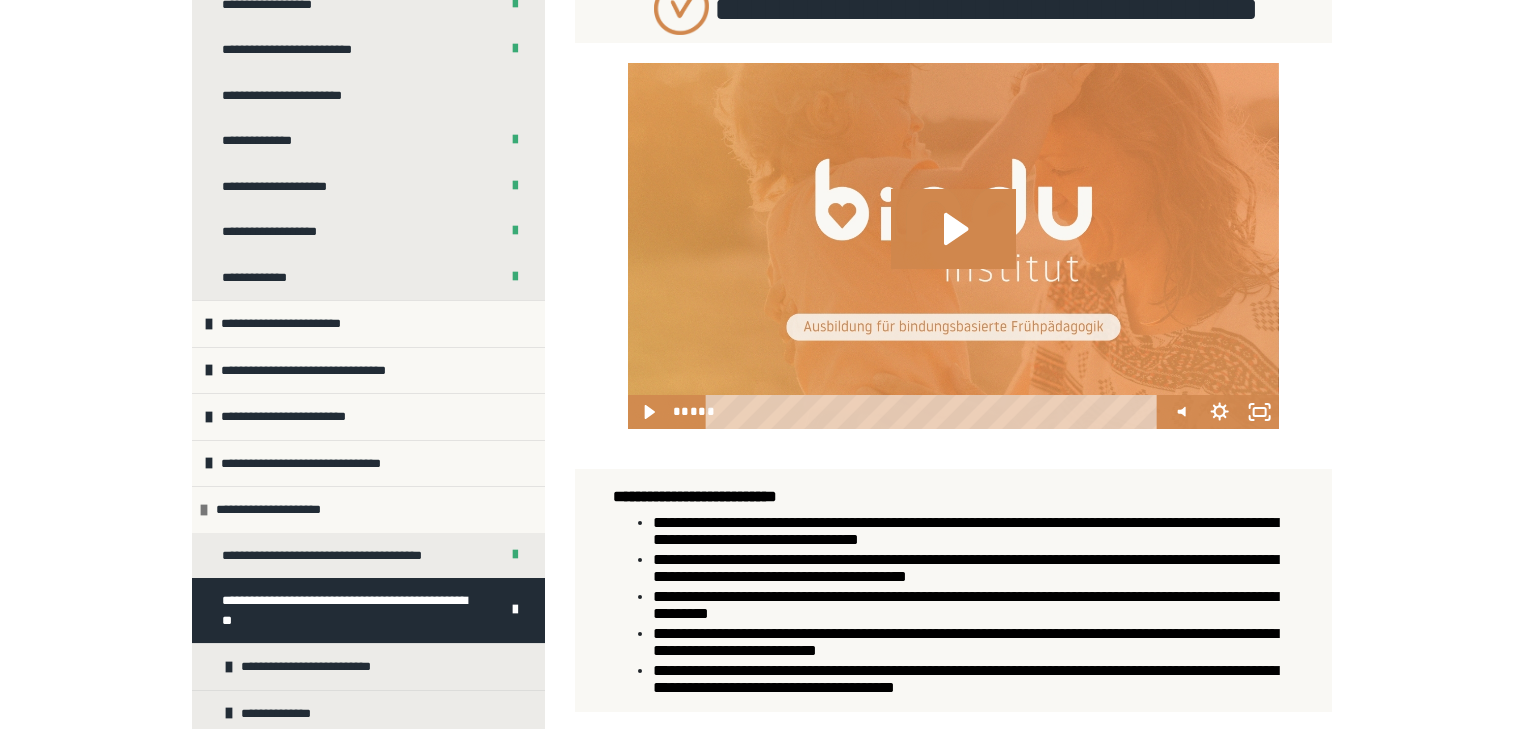 scroll, scrollTop: 830, scrollLeft: 0, axis: vertical 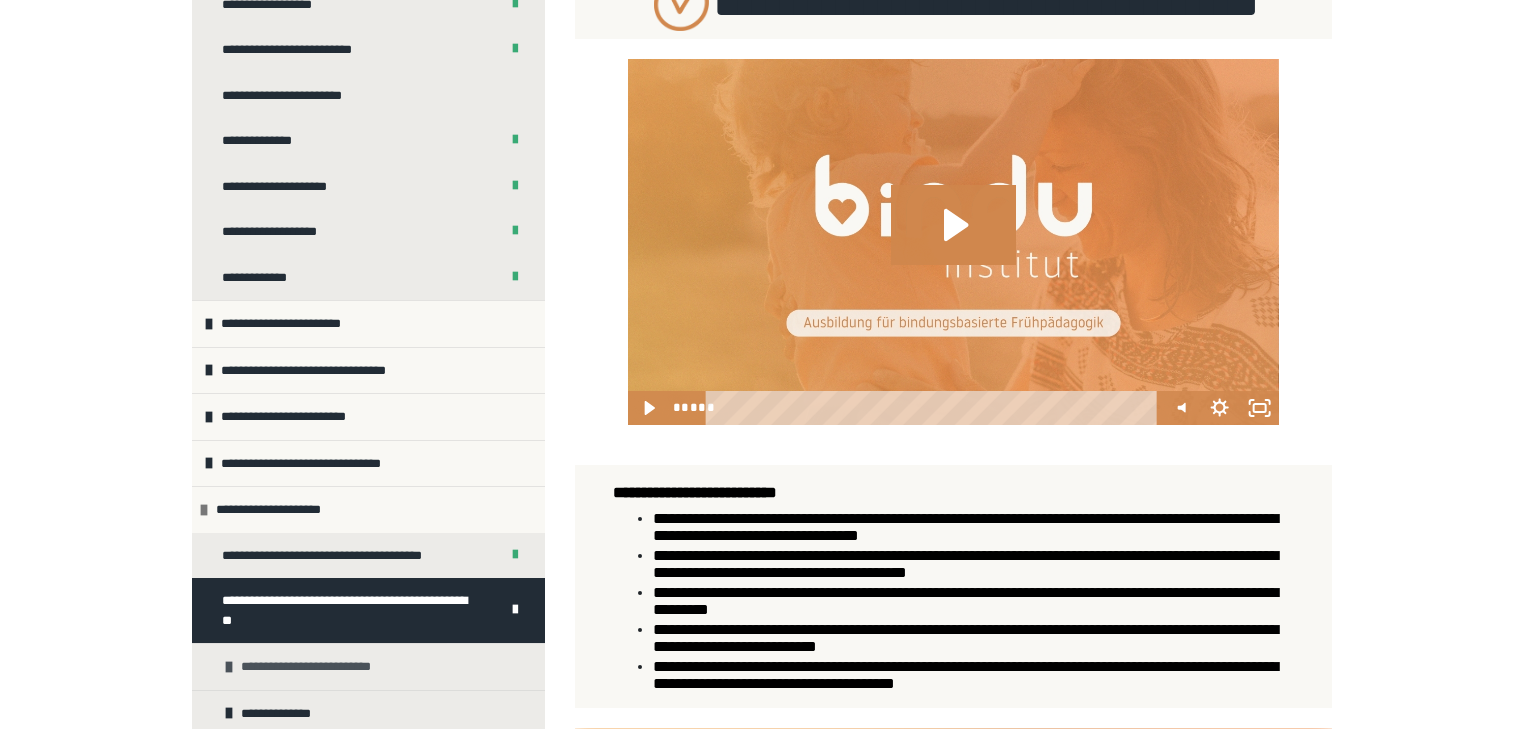 click on "**********" at bounding box center [368, 666] 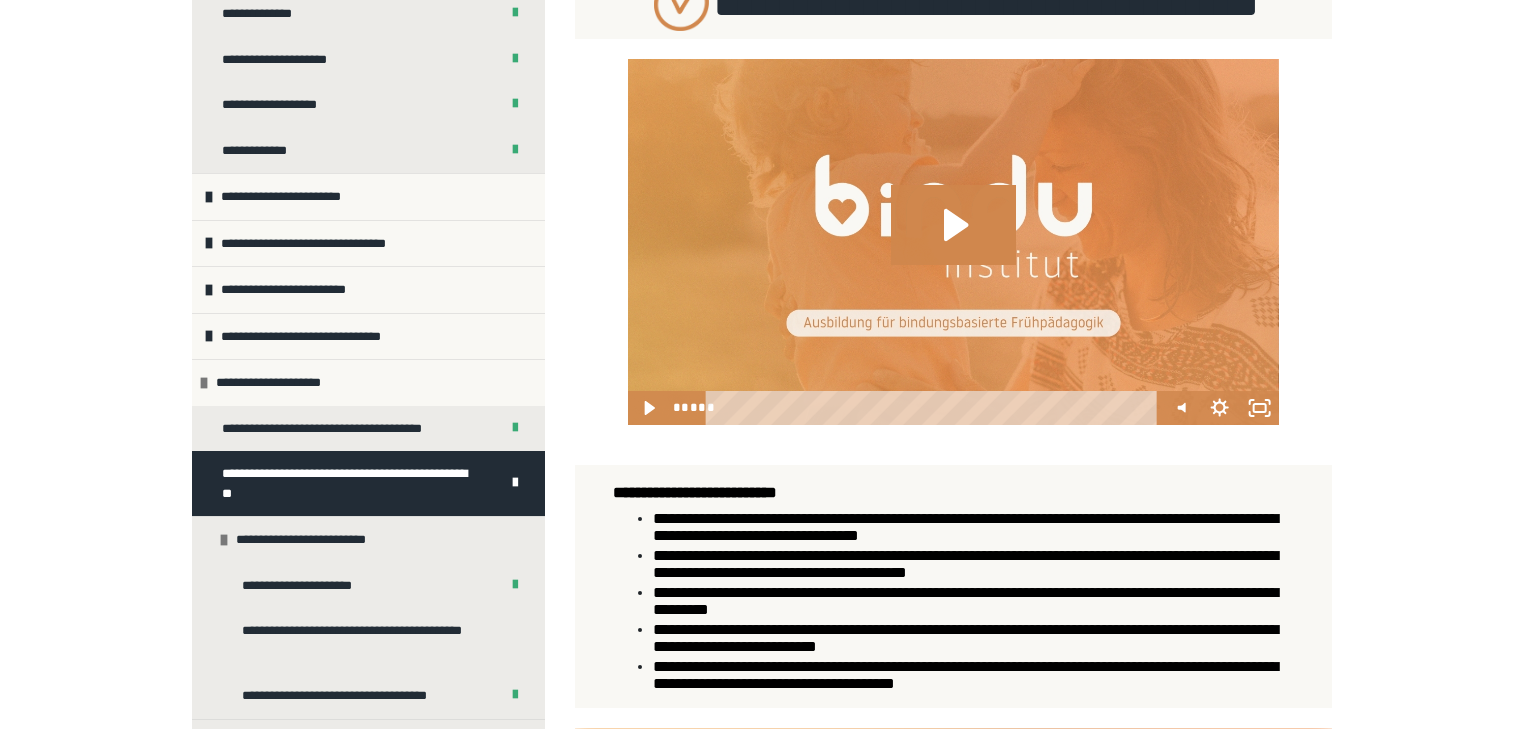 scroll, scrollTop: 553, scrollLeft: 0, axis: vertical 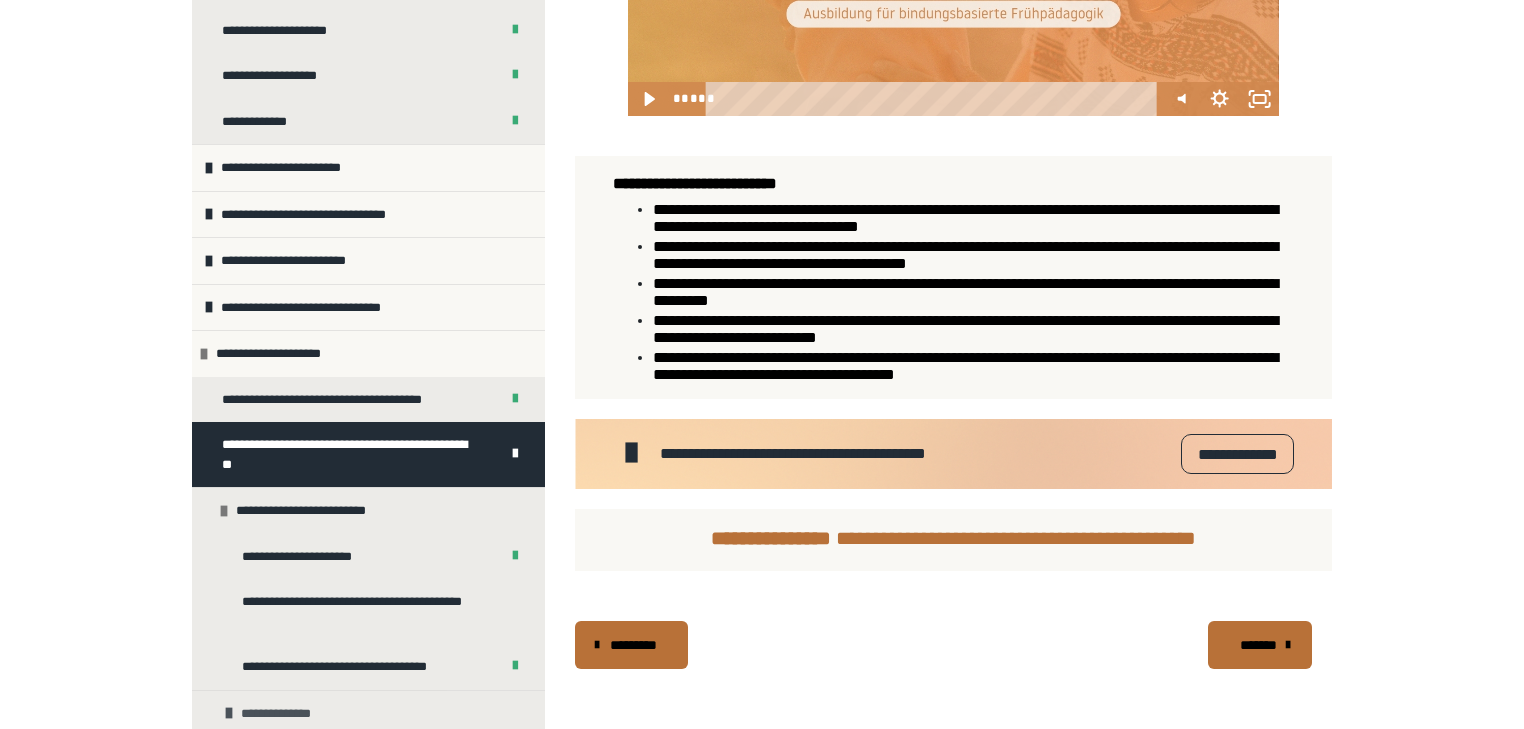 click at bounding box center (229, 713) 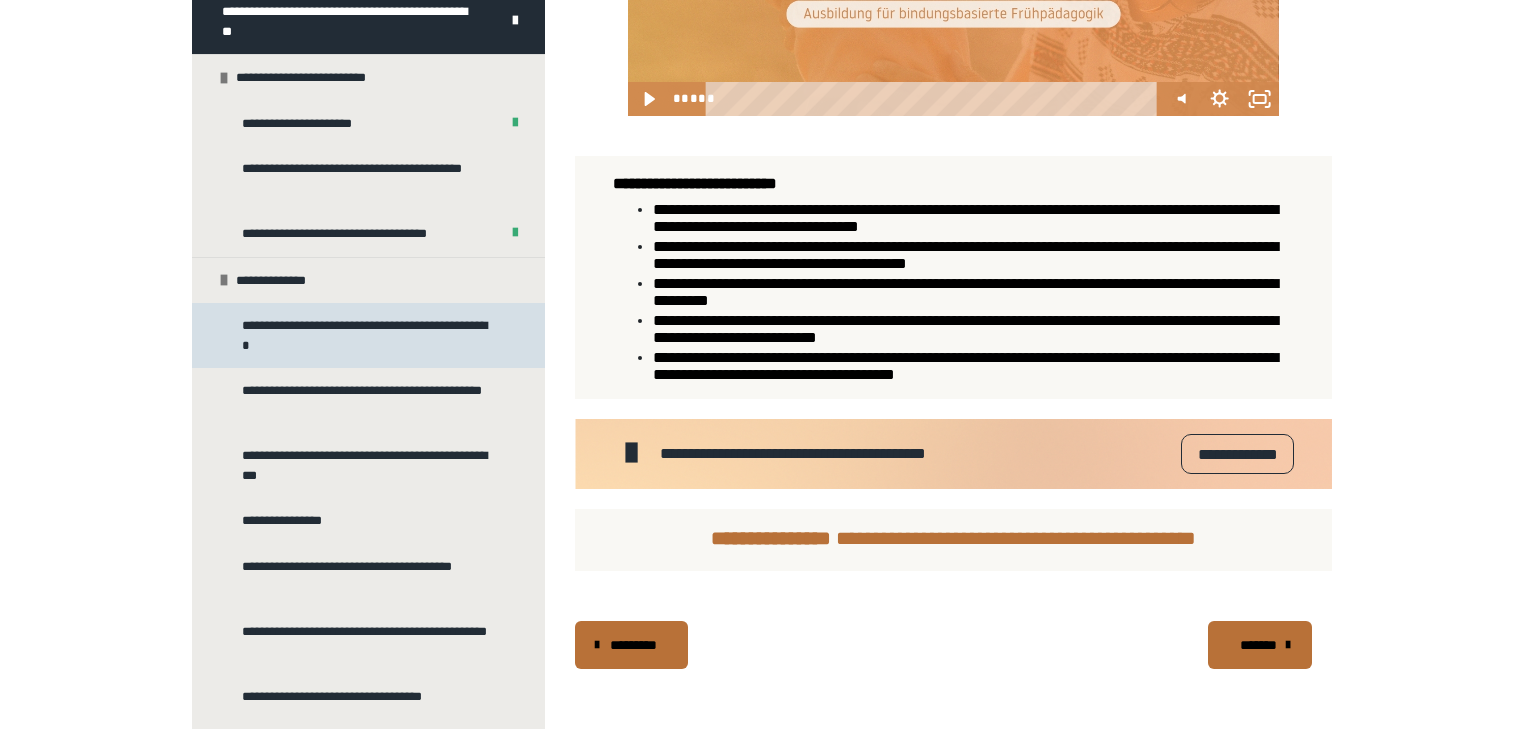 scroll, scrollTop: 1015, scrollLeft: 0, axis: vertical 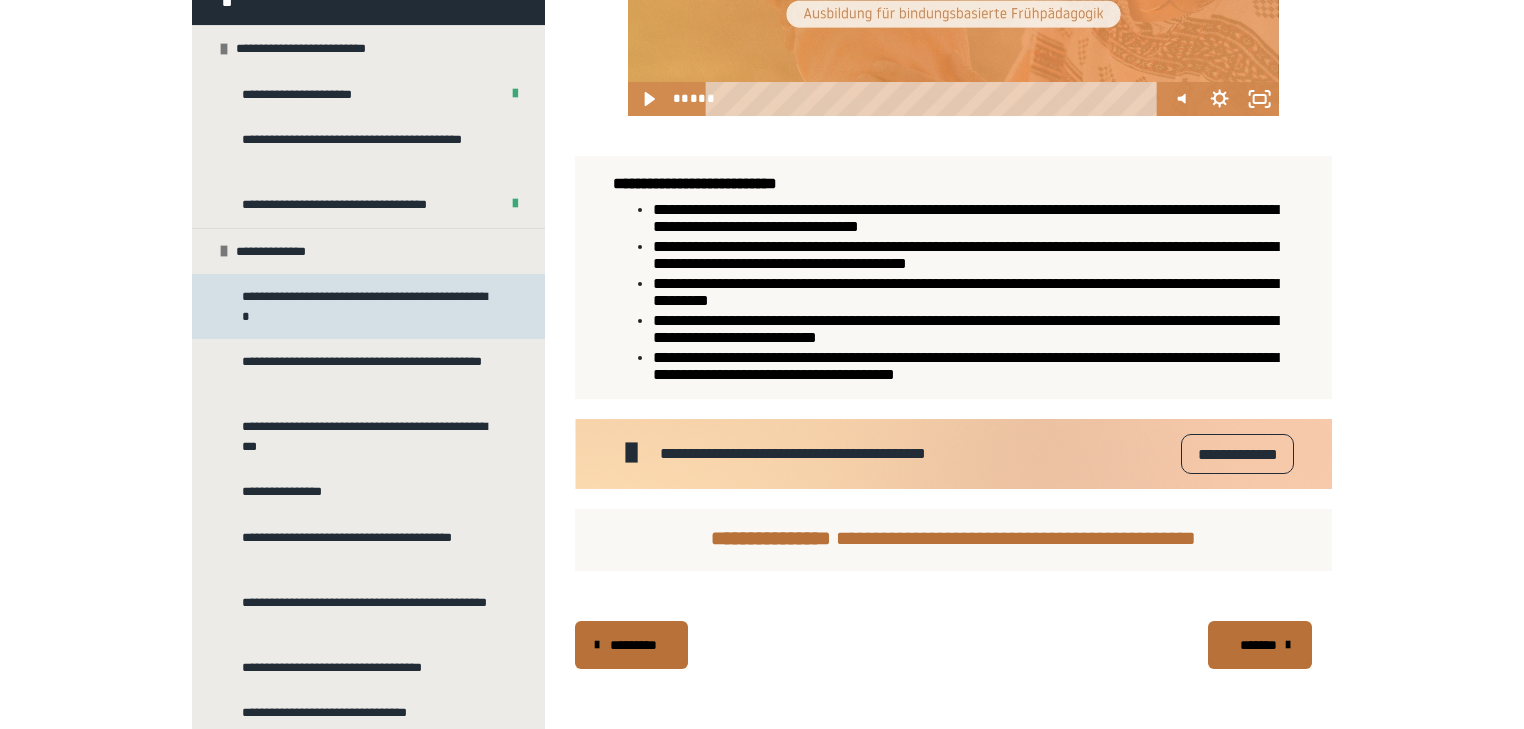 click on "**********" at bounding box center (364, 306) 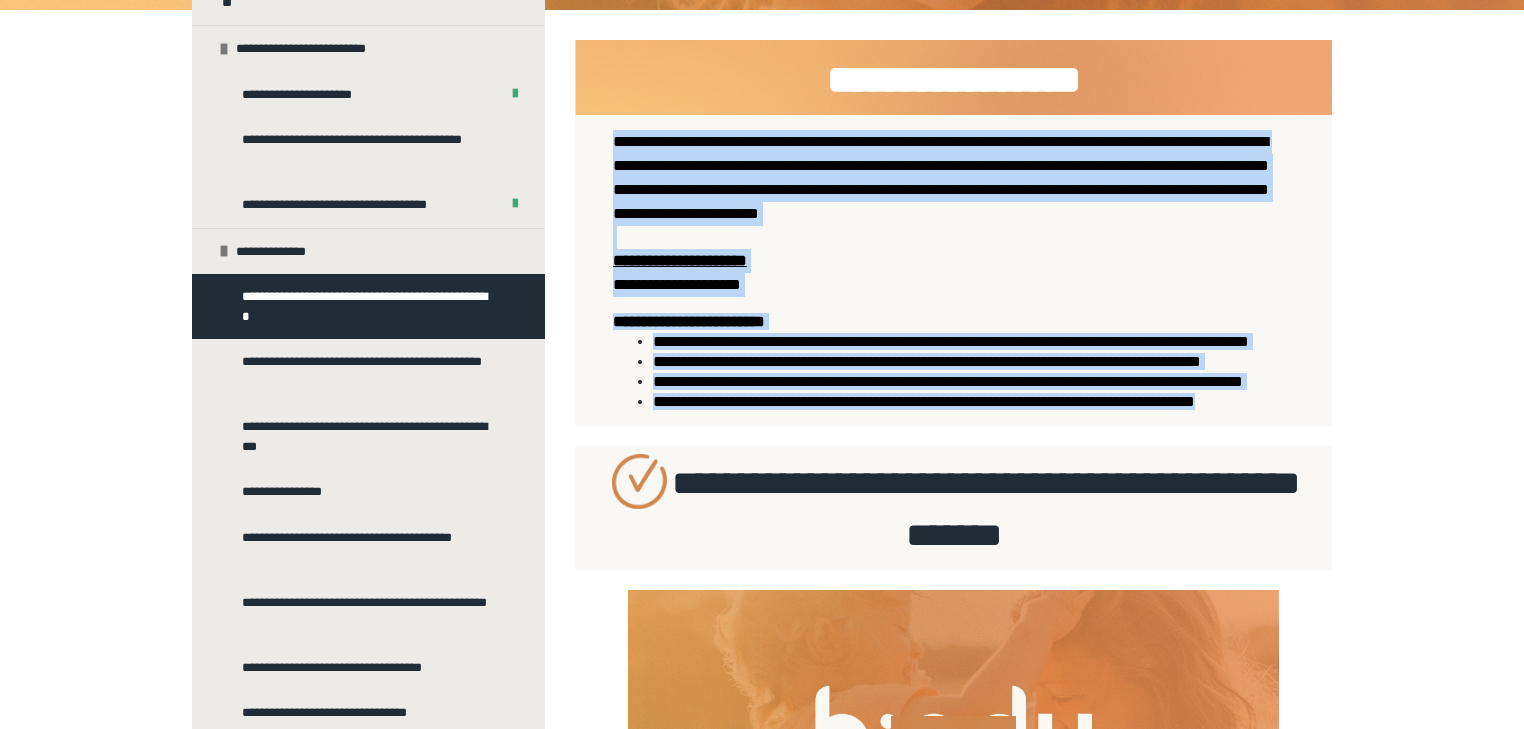 drag, startPoint x: 612, startPoint y: 138, endPoint x: 751, endPoint y: 499, distance: 386.83588 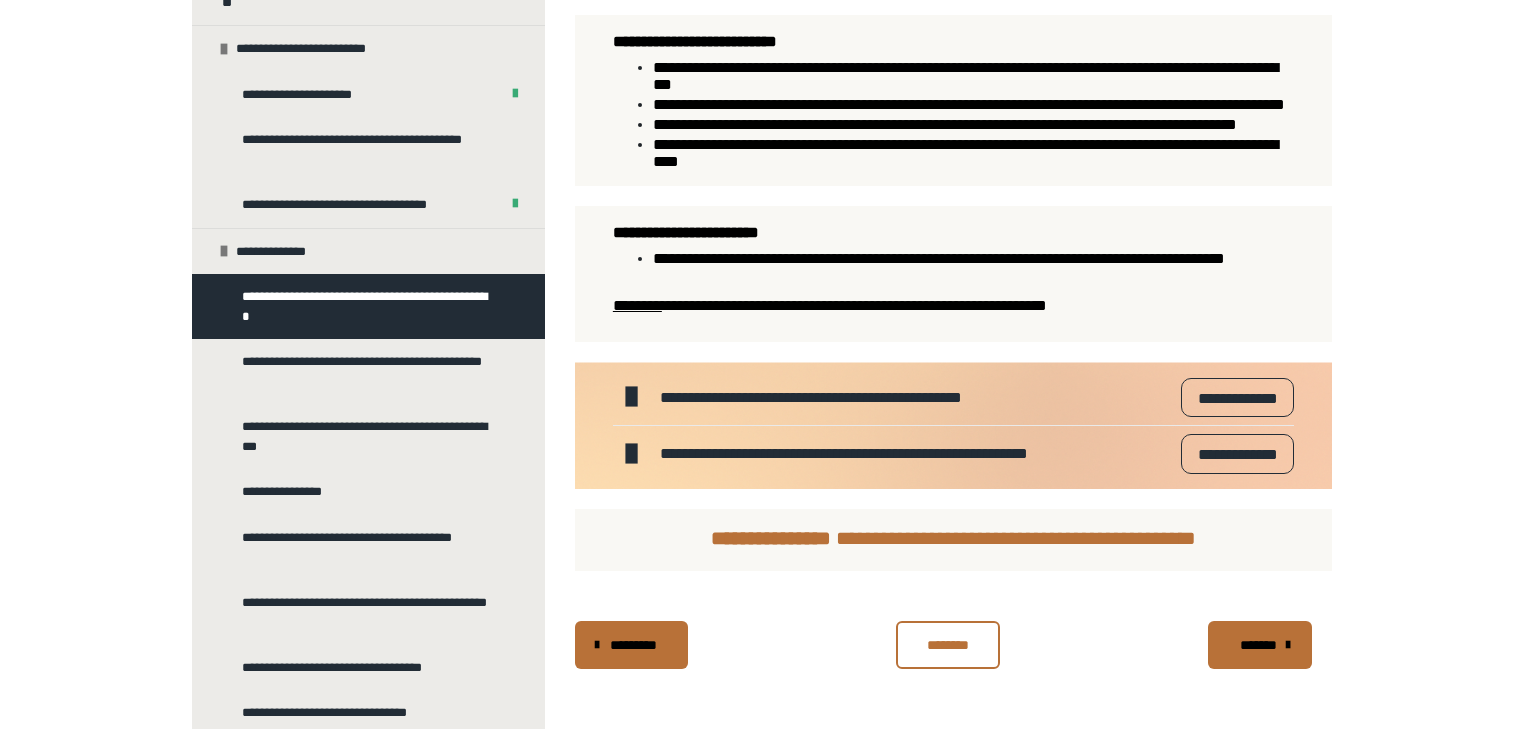 scroll, scrollTop: 1204, scrollLeft: 0, axis: vertical 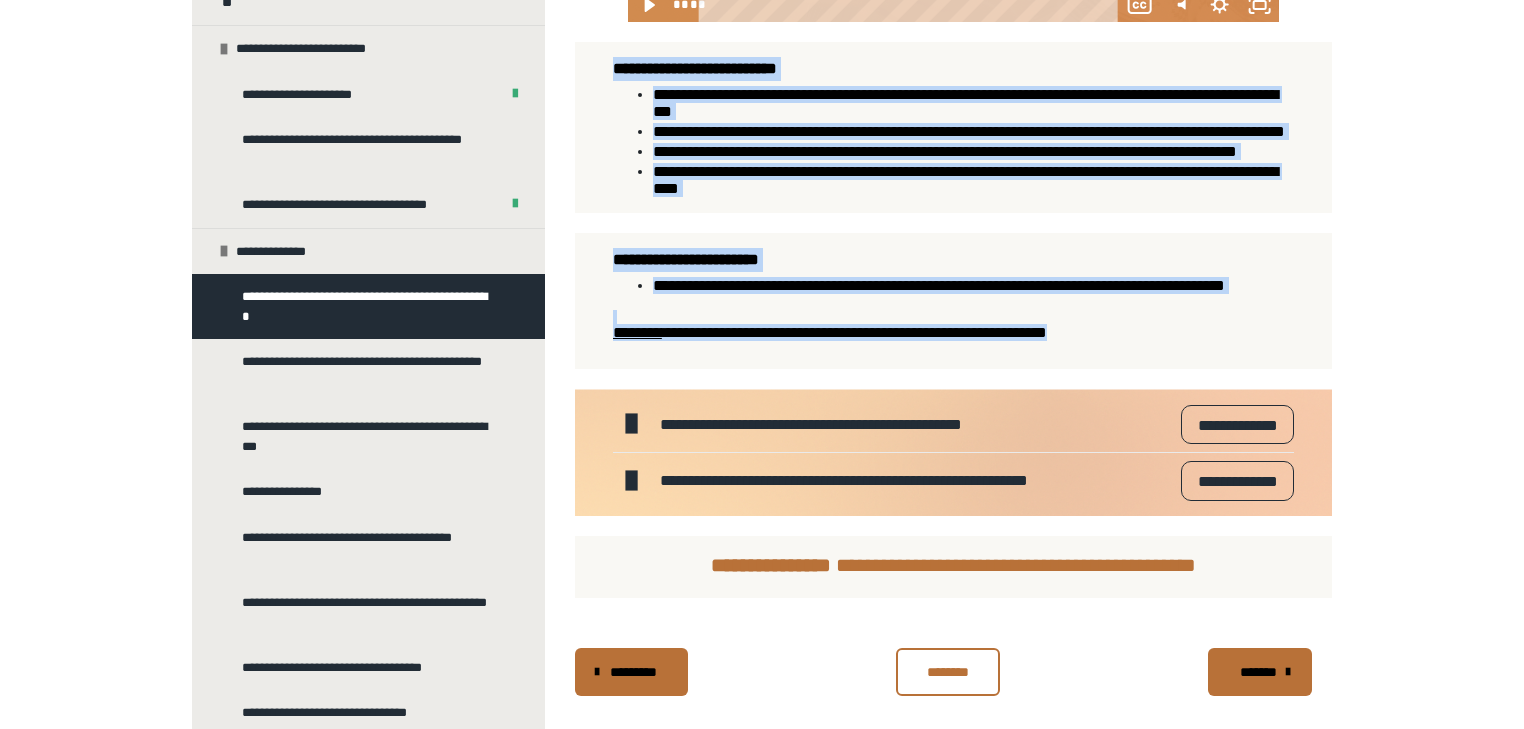 drag, startPoint x: 614, startPoint y: 168, endPoint x: 1129, endPoint y: 535, distance: 632.3875 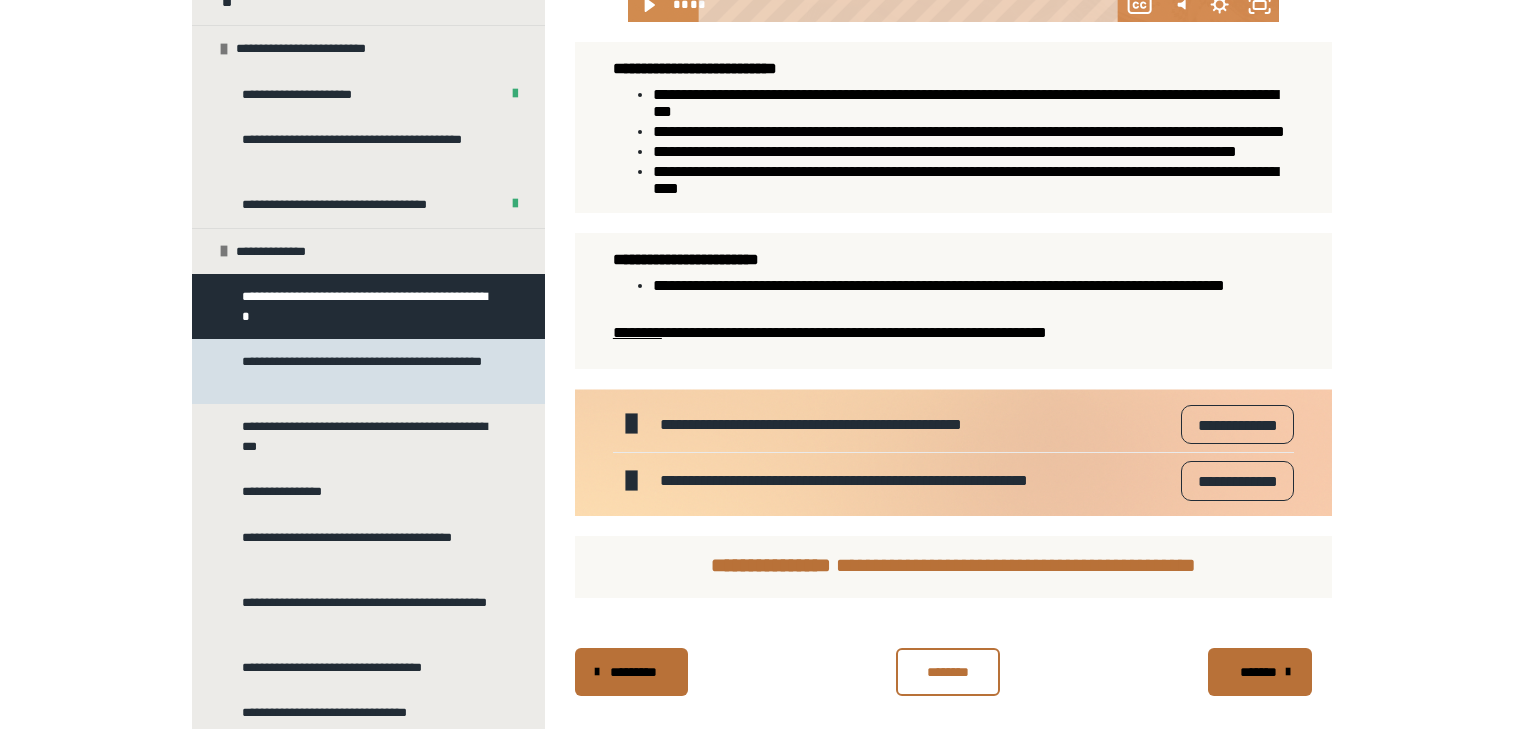 click on "**********" at bounding box center [364, 371] 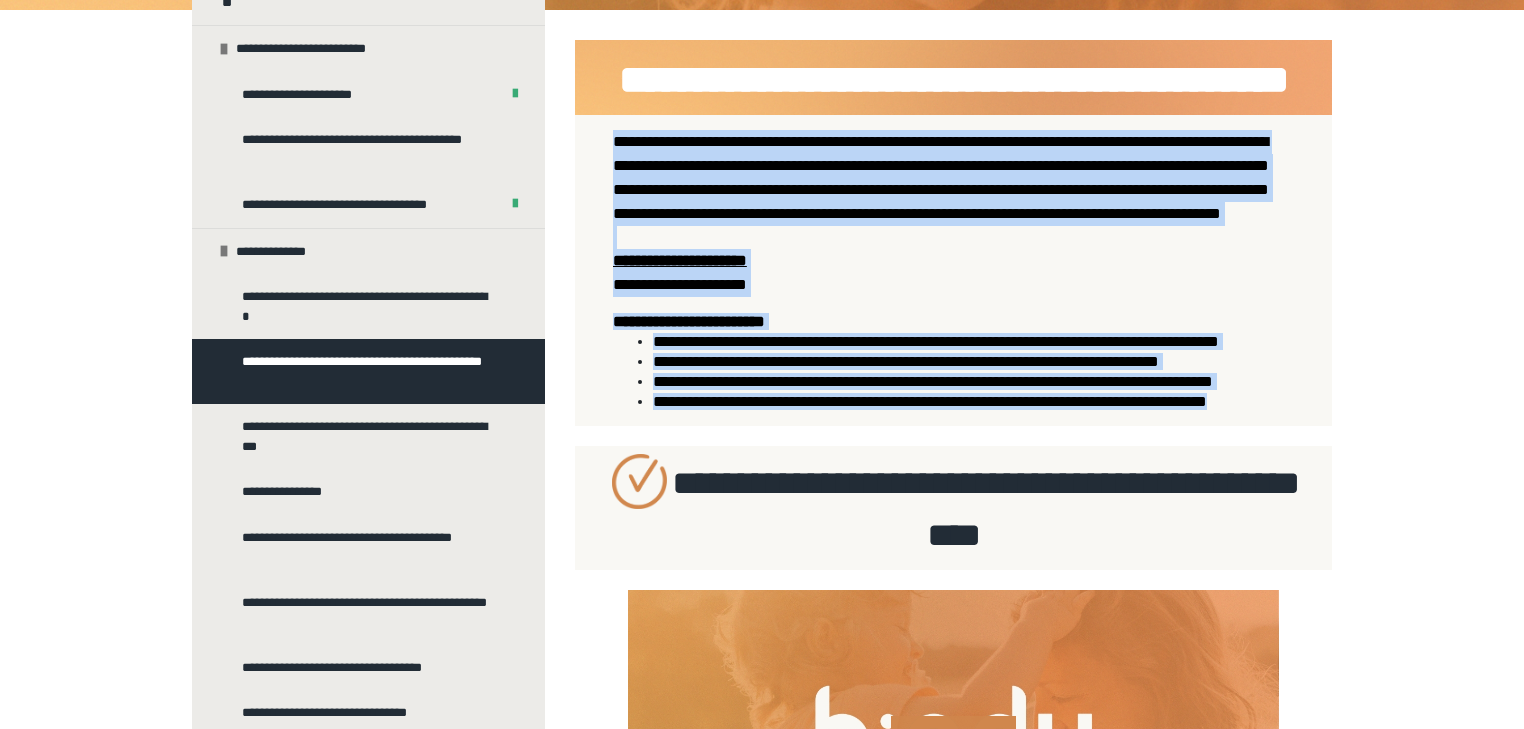 drag, startPoint x: 609, startPoint y: 192, endPoint x: 776, endPoint y: 572, distance: 415.0771 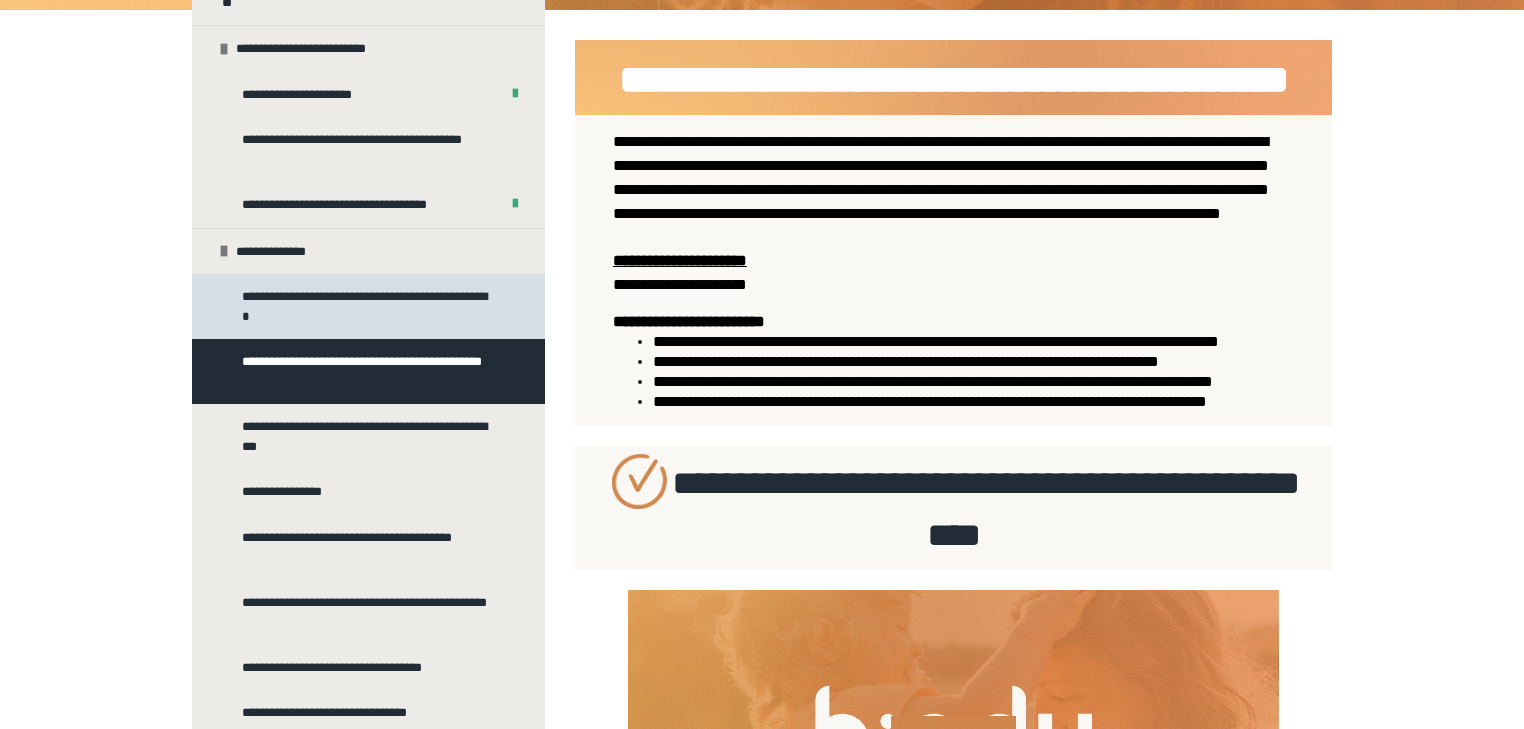 click on "**********" at bounding box center [364, 306] 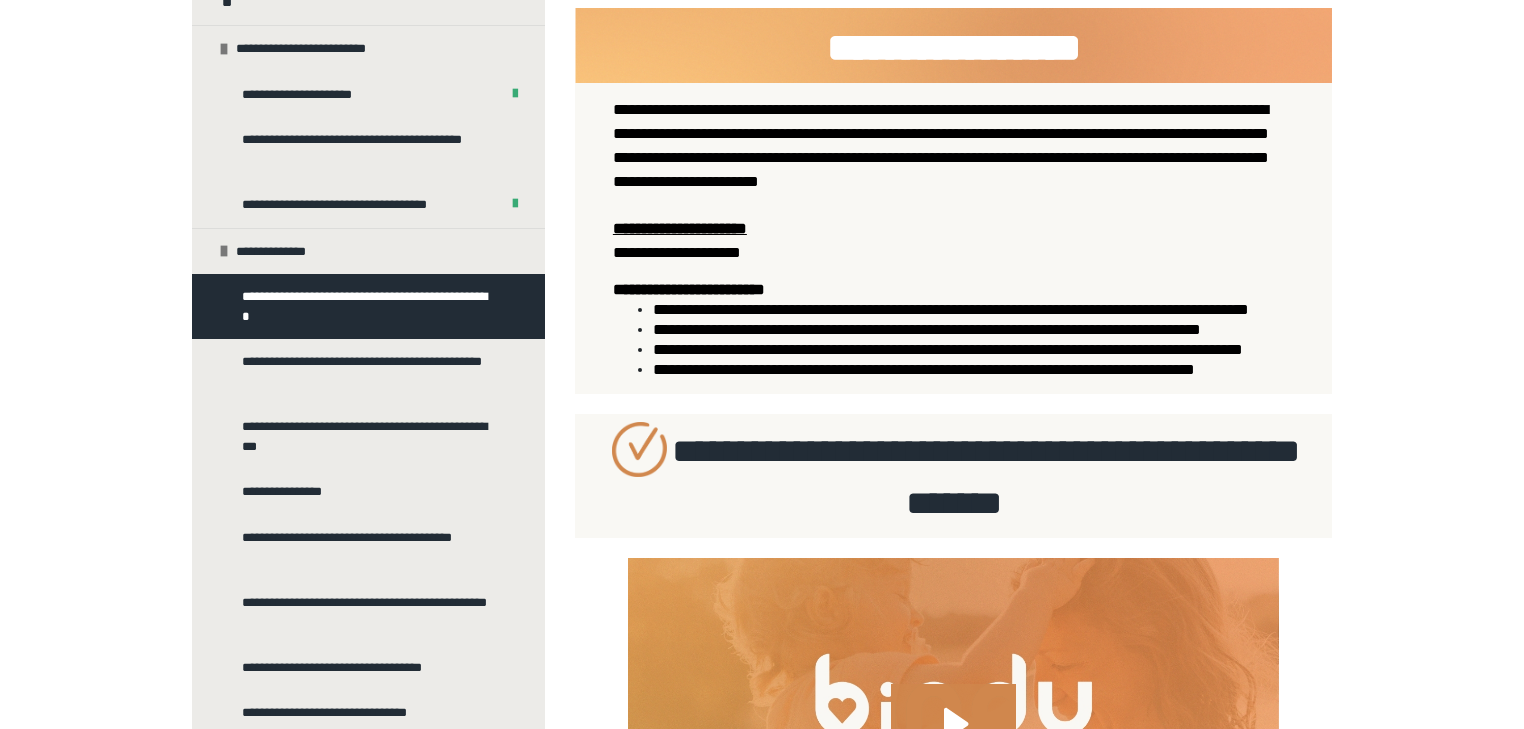 scroll, scrollTop: 84, scrollLeft: 0, axis: vertical 